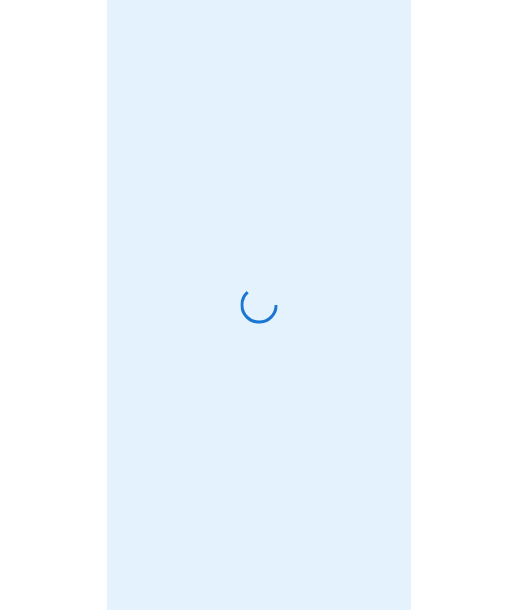 scroll, scrollTop: 0, scrollLeft: 0, axis: both 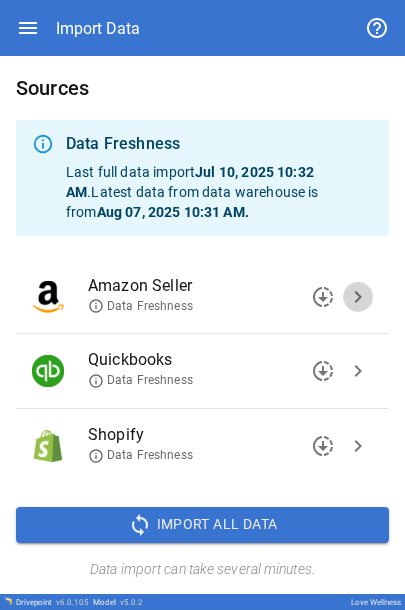 click on "chevron_right" at bounding box center (358, 297) 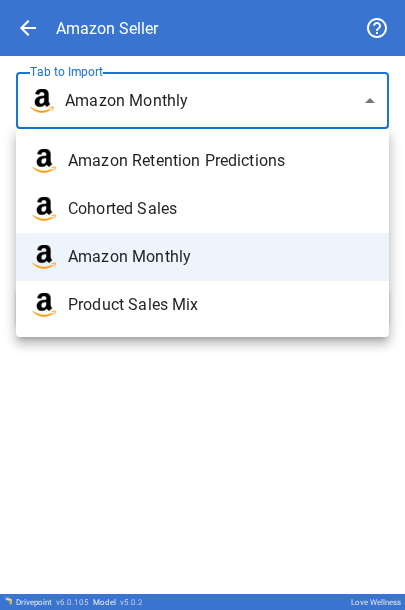 click on "**********" at bounding box center [202, 305] 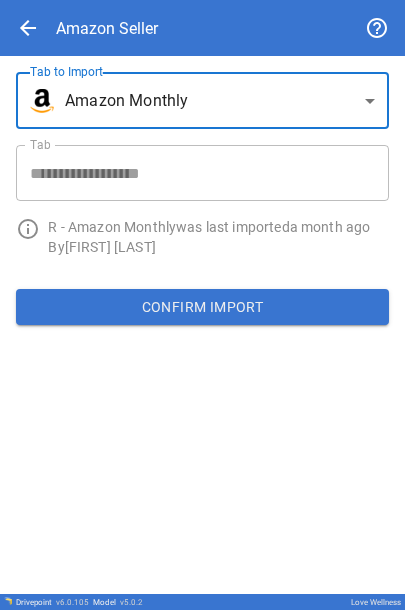click on "Confirm Import" at bounding box center (202, 307) 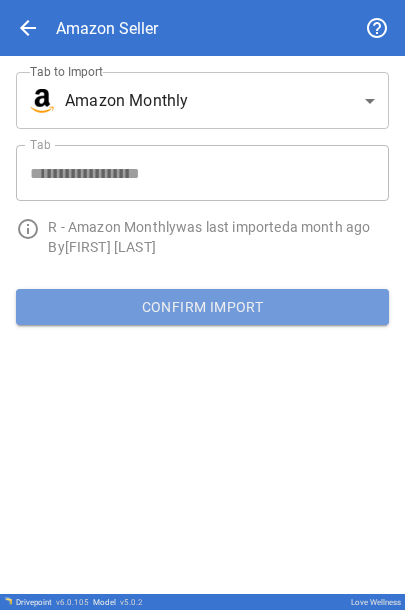 click on "Confirm Import" at bounding box center (202, 307) 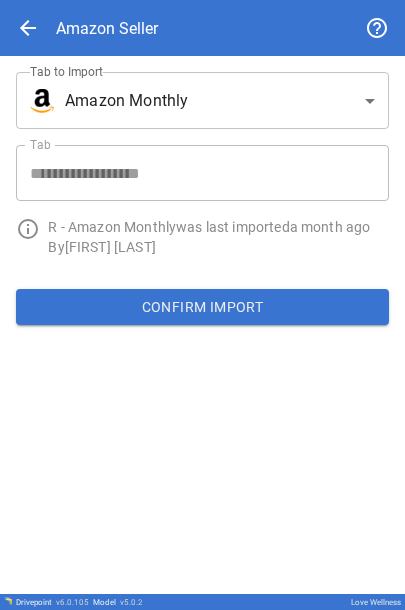 click on "**********" at bounding box center [202, 325] 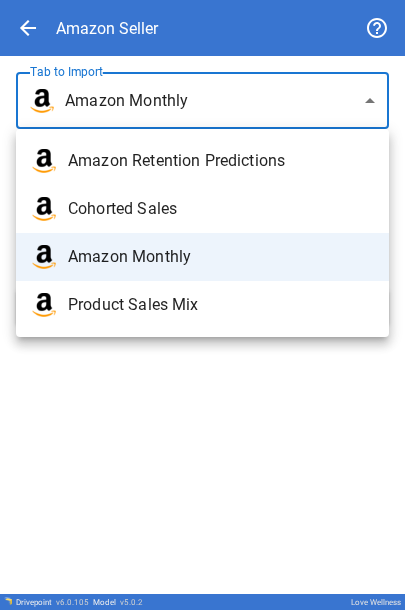 click on "Cohorted Sales" at bounding box center [220, 209] 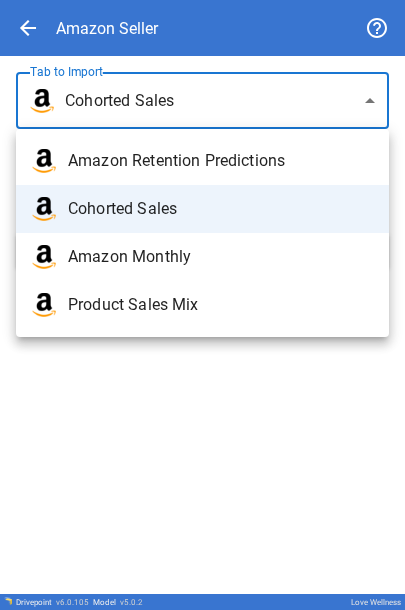 click on "**********" at bounding box center (202, 305) 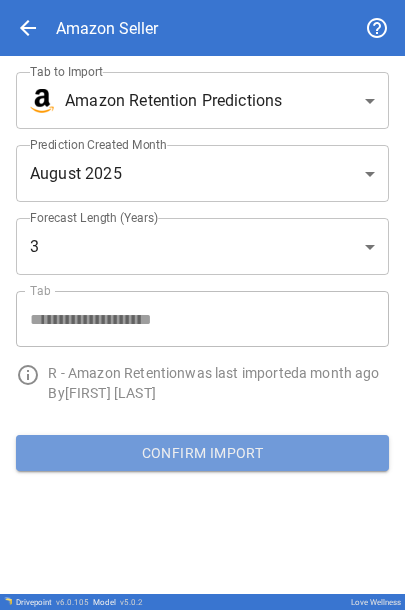 click on "Confirm Import" at bounding box center [202, 453] 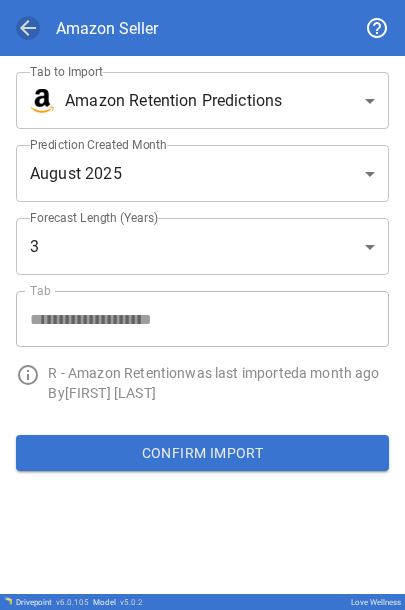 click on "arrow_back" at bounding box center (28, 28) 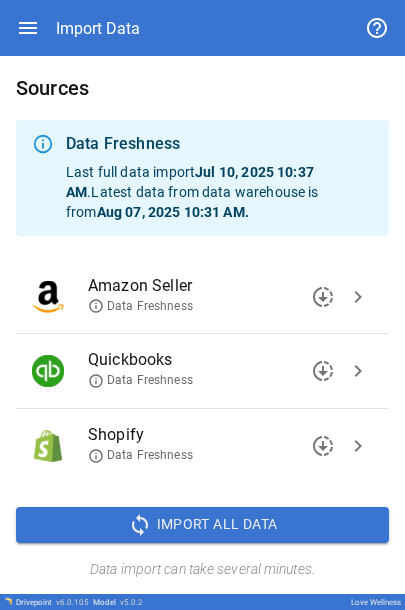click on "chevron_right" at bounding box center [358, 297] 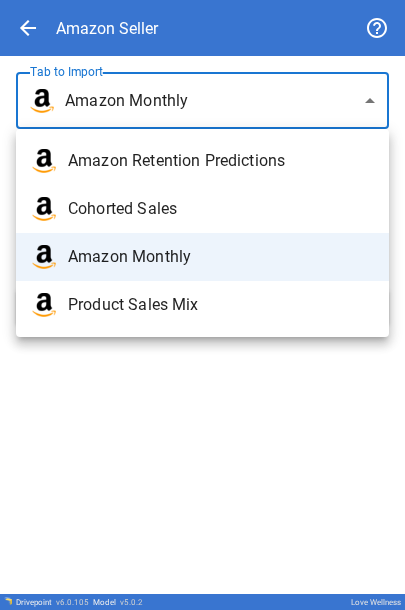 click on "**********" at bounding box center [202, 305] 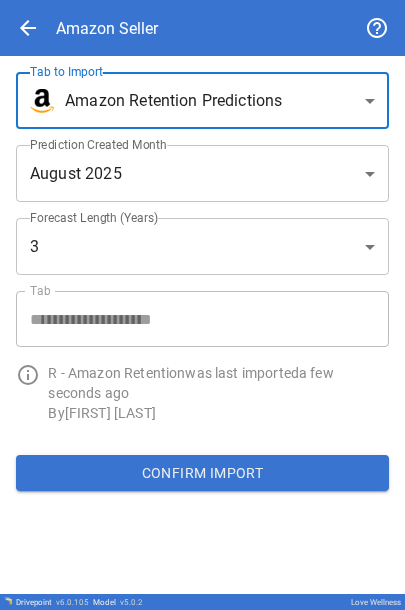 click on "**********" at bounding box center (202, 305) 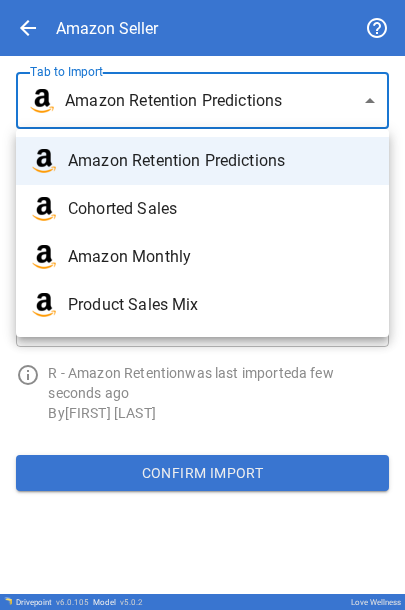 click on "Cohorted Sales" at bounding box center [220, 209] 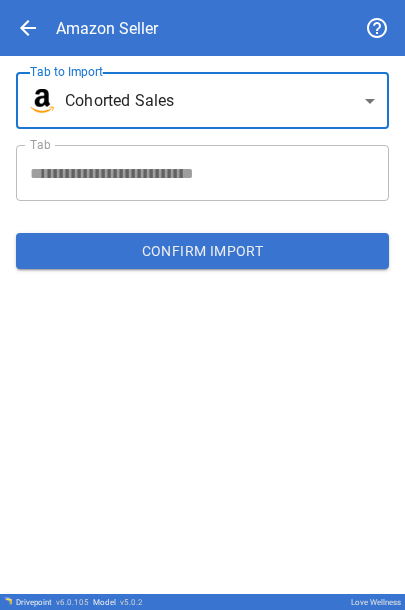 click on "**********" at bounding box center [202, 305] 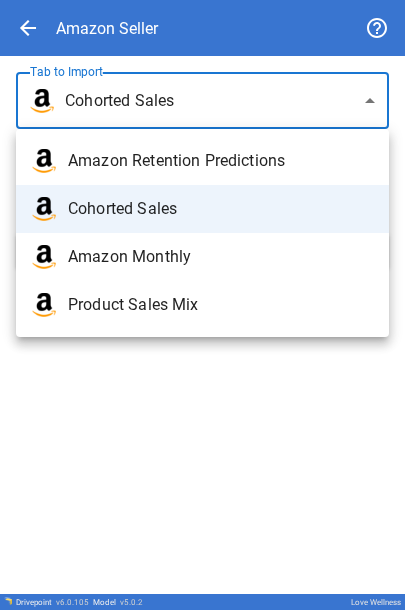 click on "Amazon Monthly" at bounding box center [220, 257] 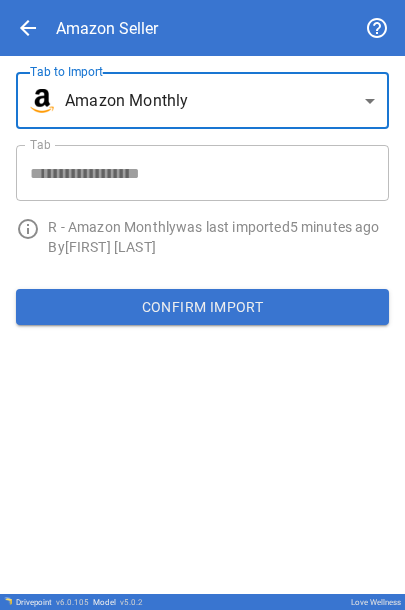 click on "**********" at bounding box center [202, 305] 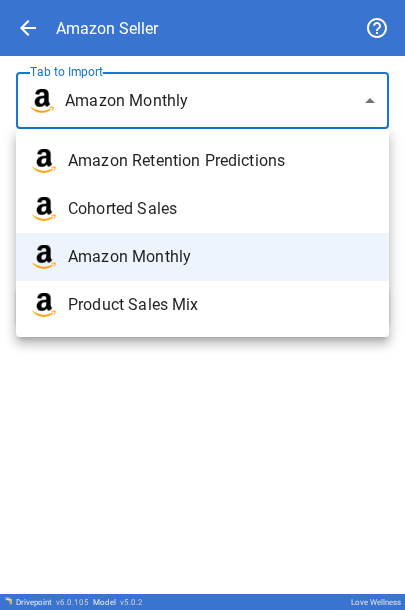 click on "Product Sales Mix" at bounding box center (220, 305) 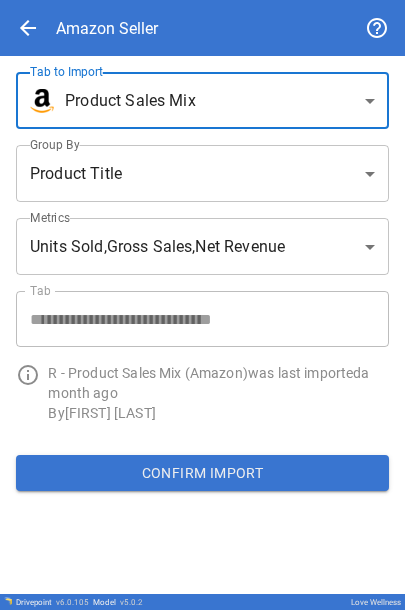 click on "Confirm Import" at bounding box center [202, 473] 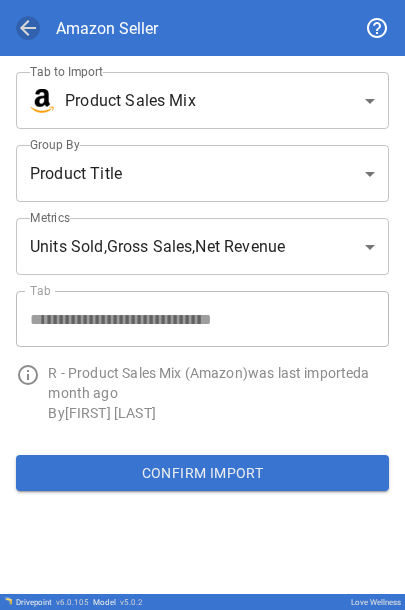 click on "arrow_back" at bounding box center (28, 28) 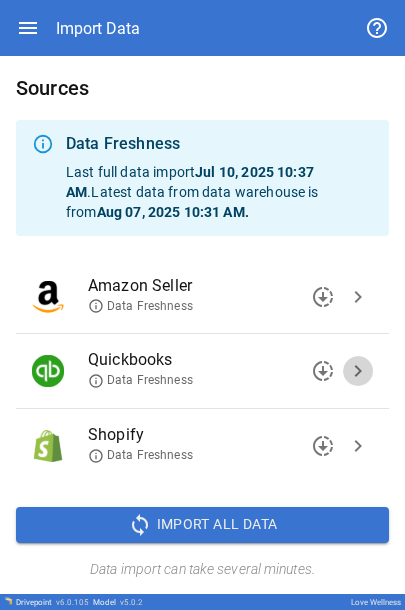 click on "chevron_right" at bounding box center (358, 371) 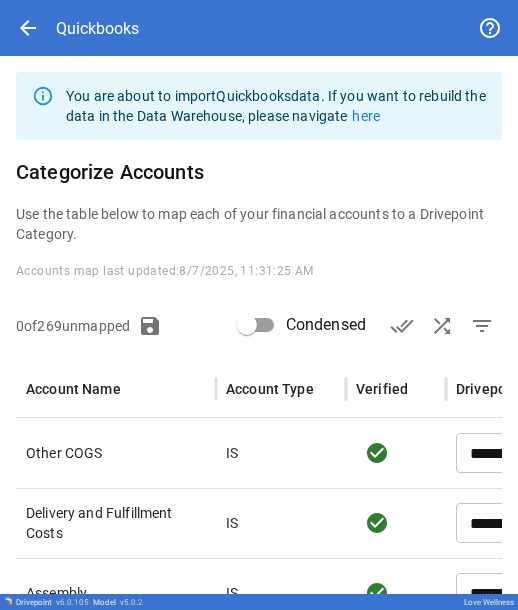 scroll, scrollTop: 68, scrollLeft: 0, axis: vertical 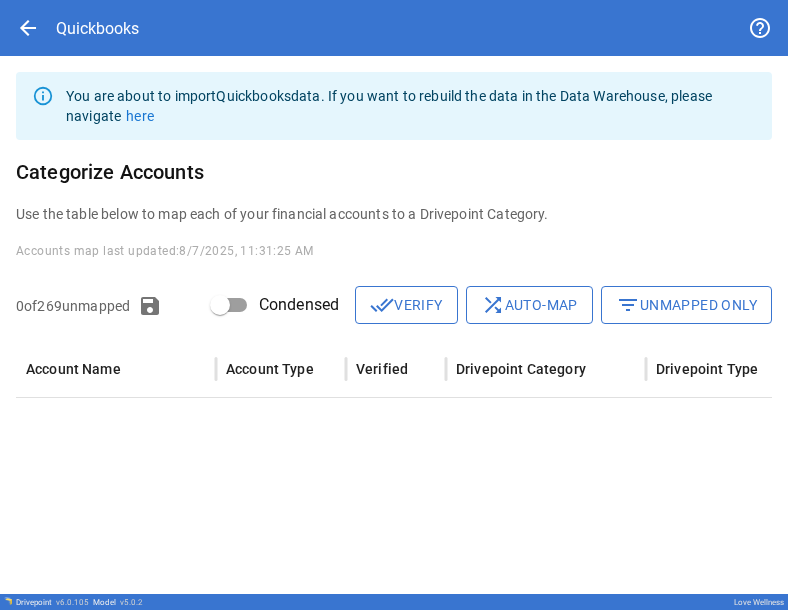 type on "**********" 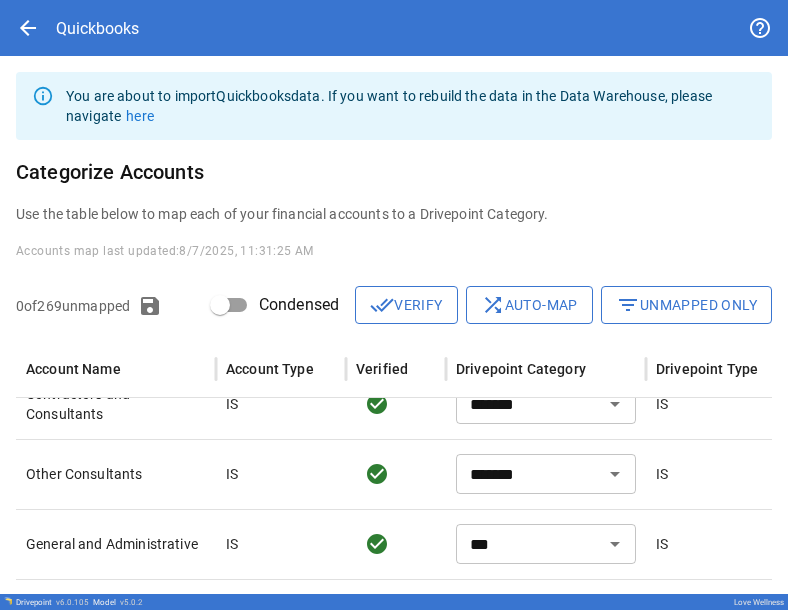 scroll, scrollTop: 9184, scrollLeft: 0, axis: vertical 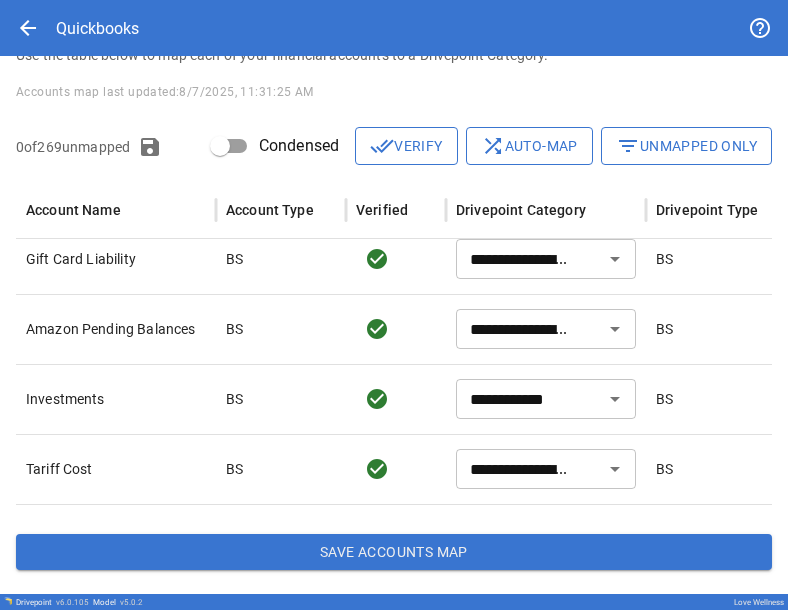 click on "Save Accounts Map" at bounding box center [394, 552] 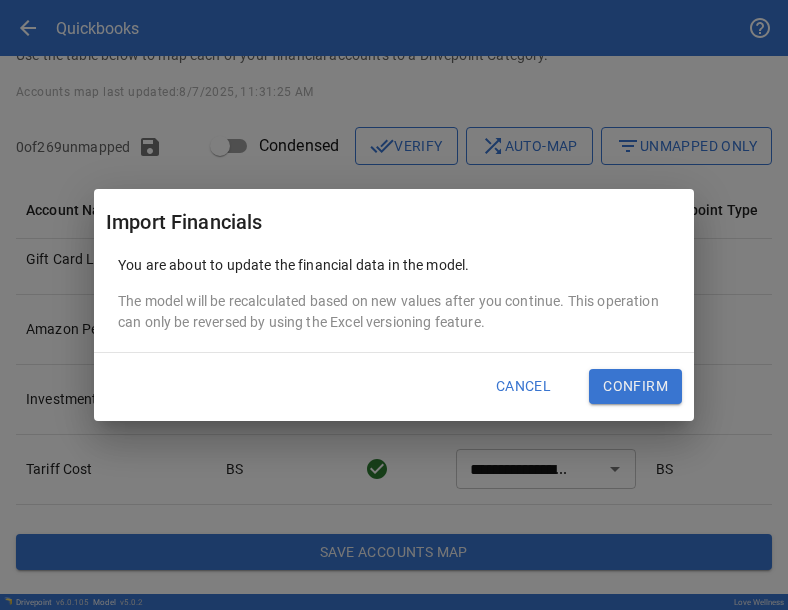 click on "Confirm" at bounding box center [635, 387] 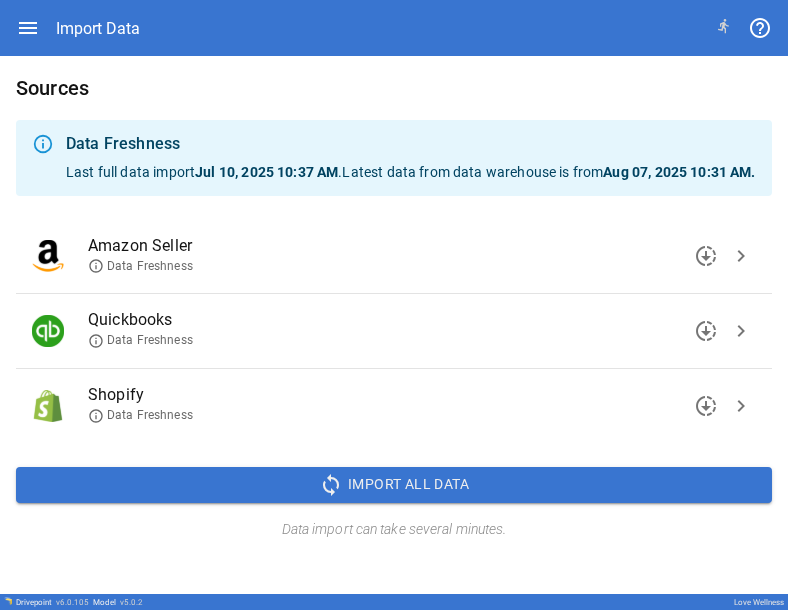 scroll, scrollTop: 0, scrollLeft: 0, axis: both 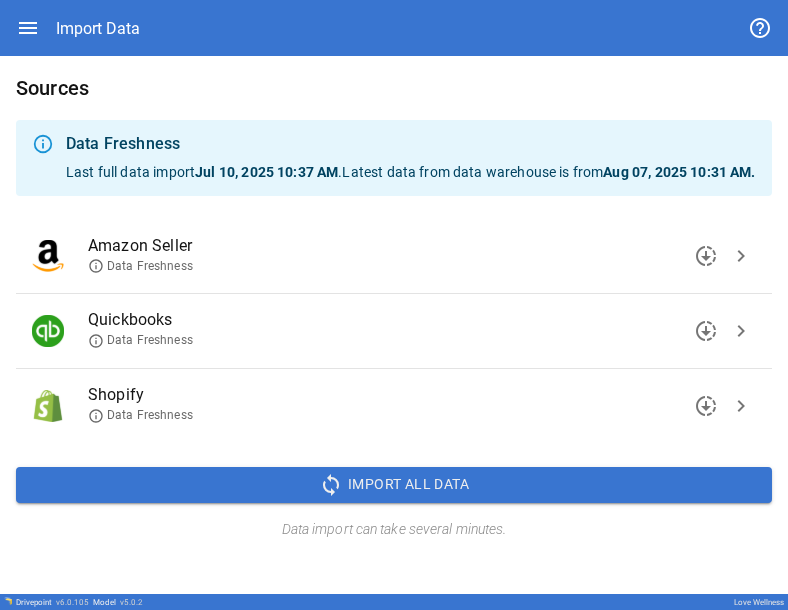 click on "chevron_right" at bounding box center [741, 406] 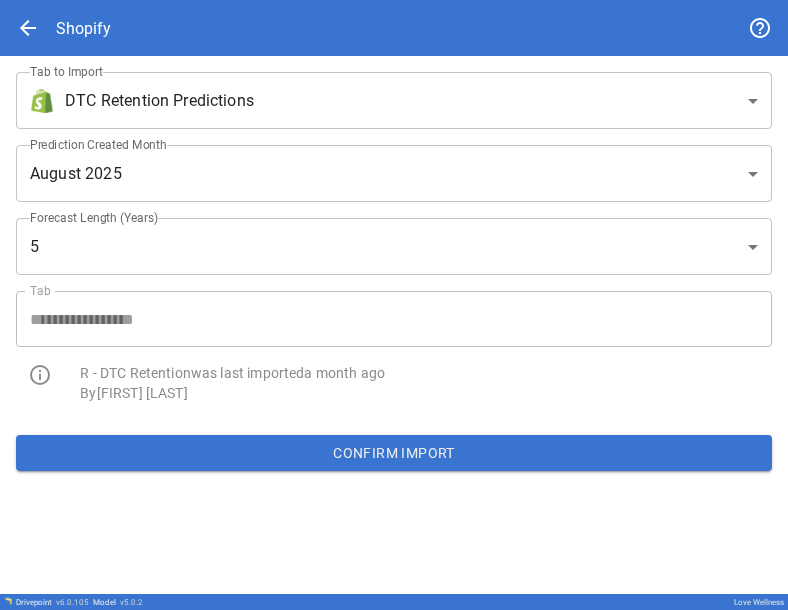 click on "Confirm Import" at bounding box center [394, 453] 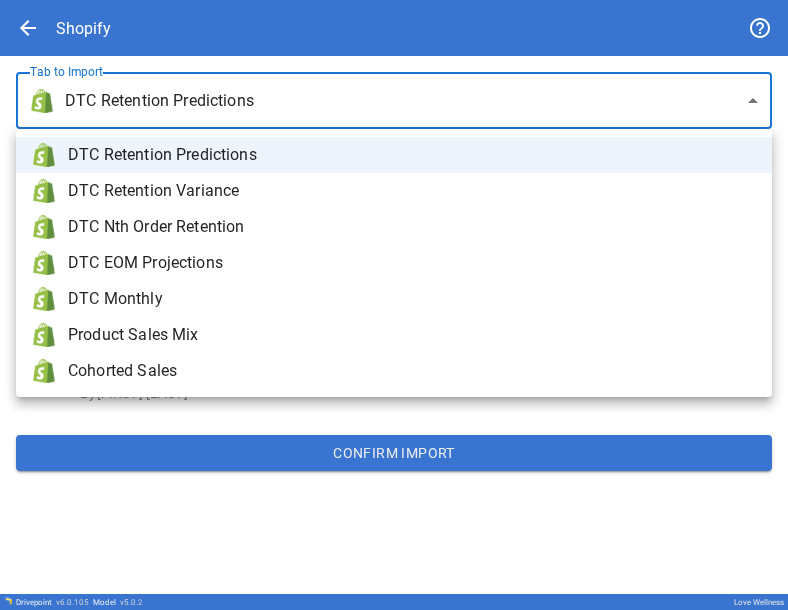 click on "DTC Retention Variance" at bounding box center [412, 191] 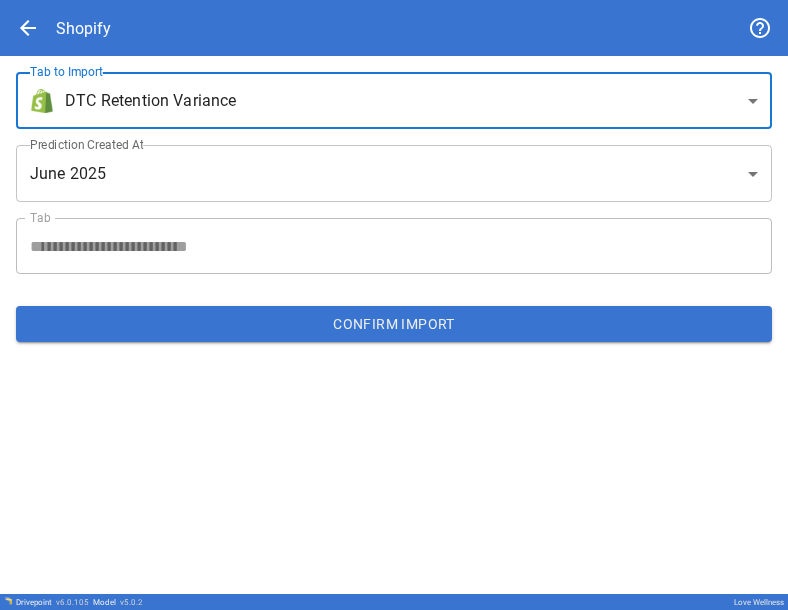 click on "**********" at bounding box center (394, 305) 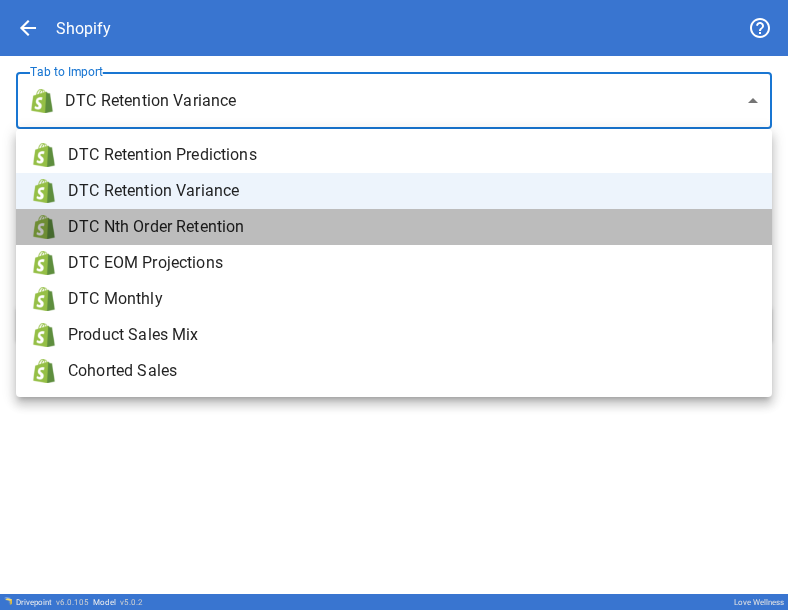 click on "DTC Nth Order Retention" at bounding box center [412, 227] 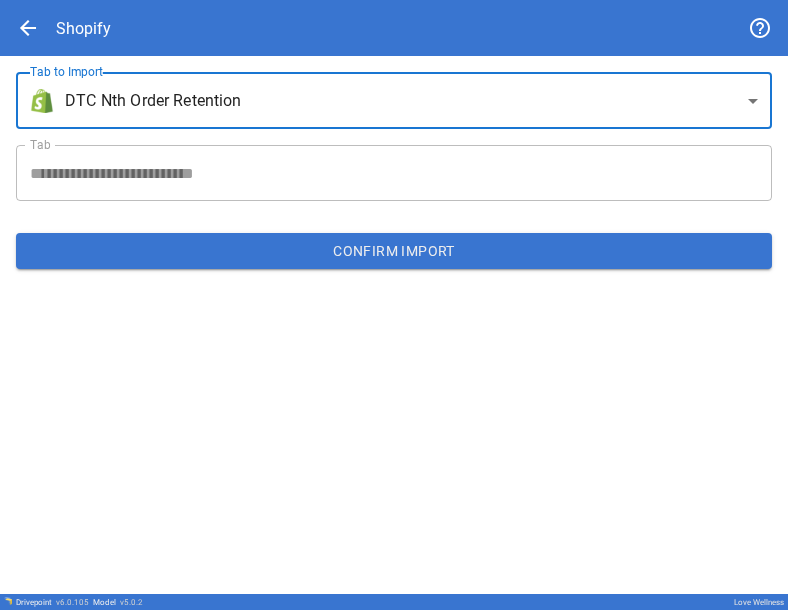 click on "**********" at bounding box center (394, 305) 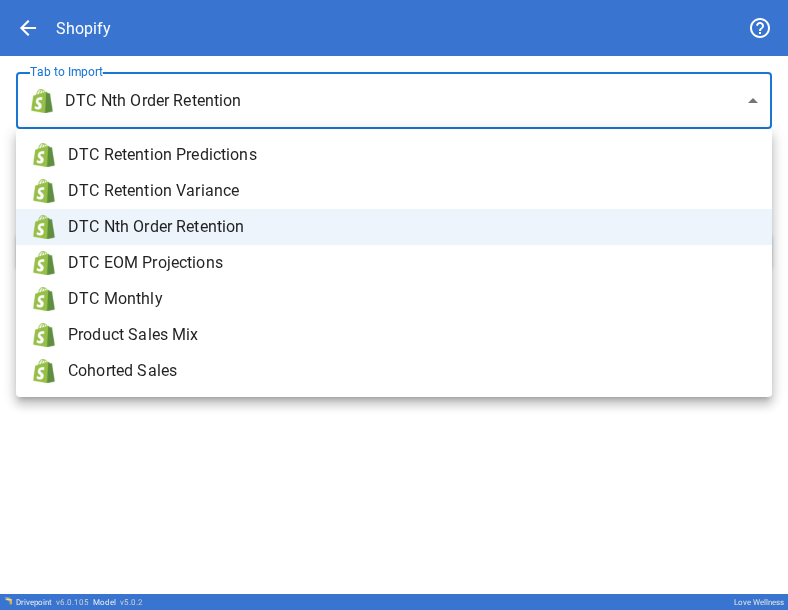 click on "DTC EOM Projections" at bounding box center [412, 263] 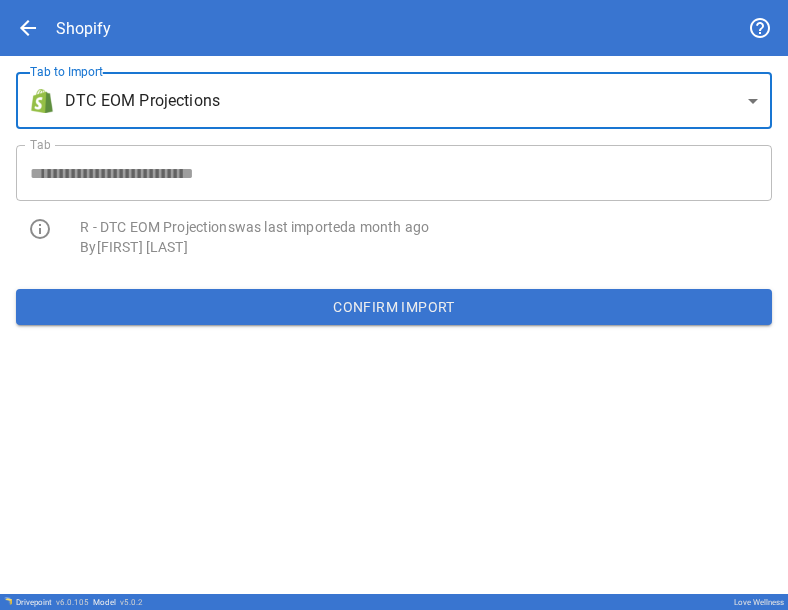 type on "**********" 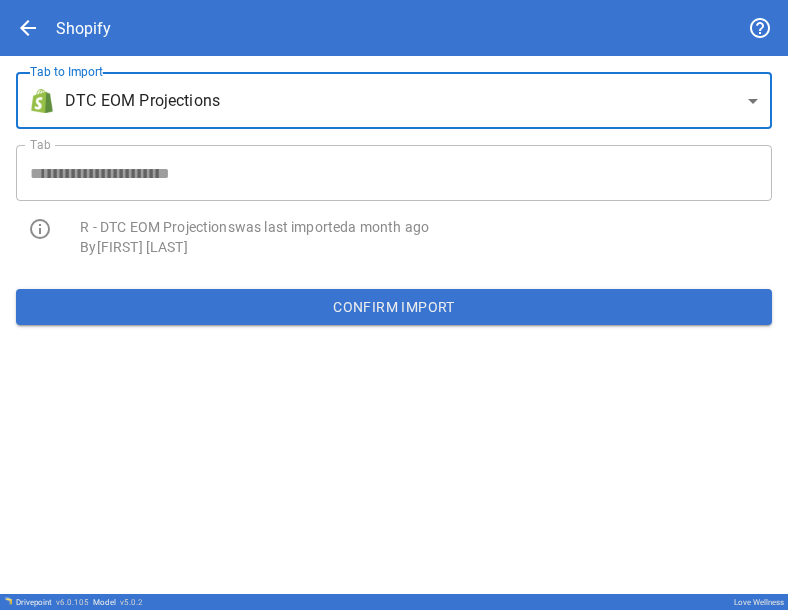 click on "Confirm Import" at bounding box center [394, 307] 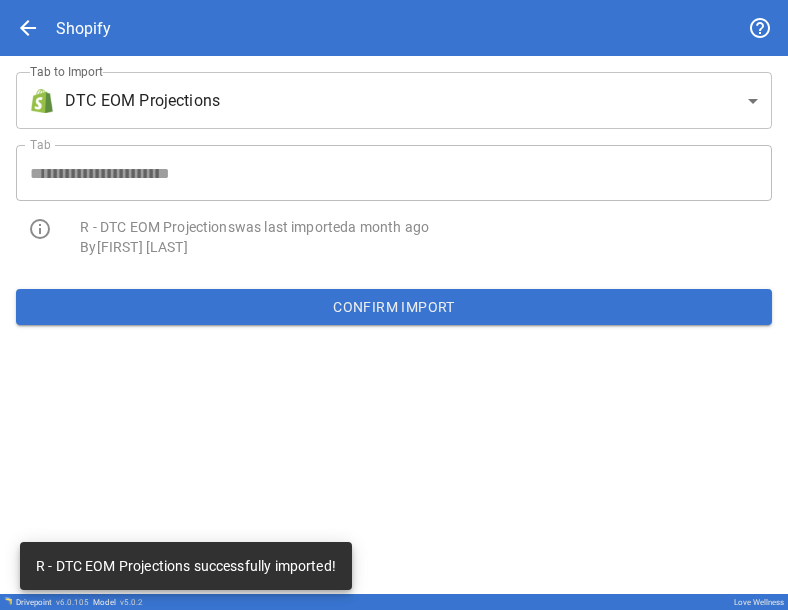 click on "**********" at bounding box center (394, 305) 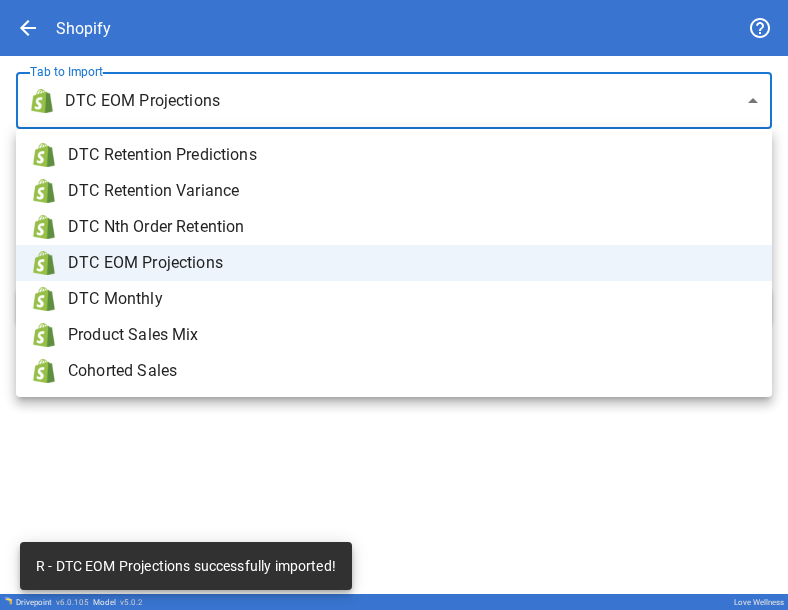 click on "DTC Monthly" at bounding box center (412, 299) 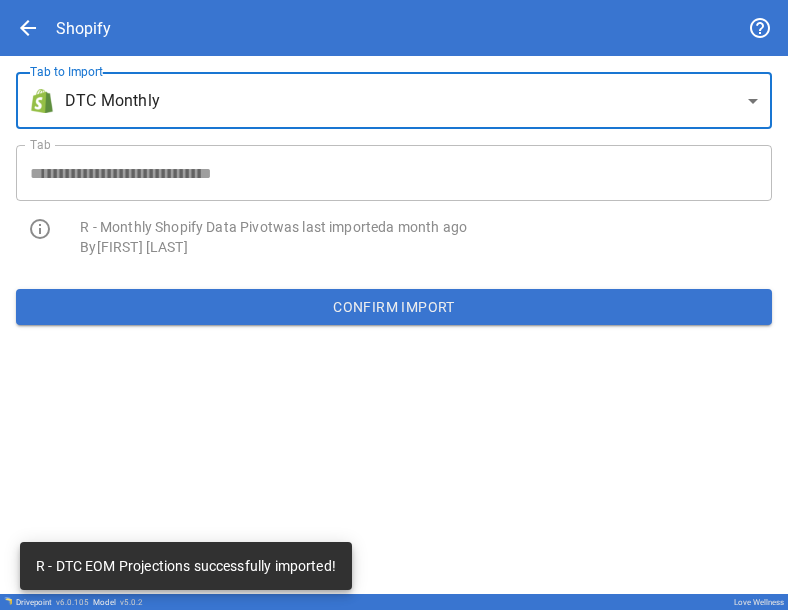 click on "Confirm Import" at bounding box center [394, 307] 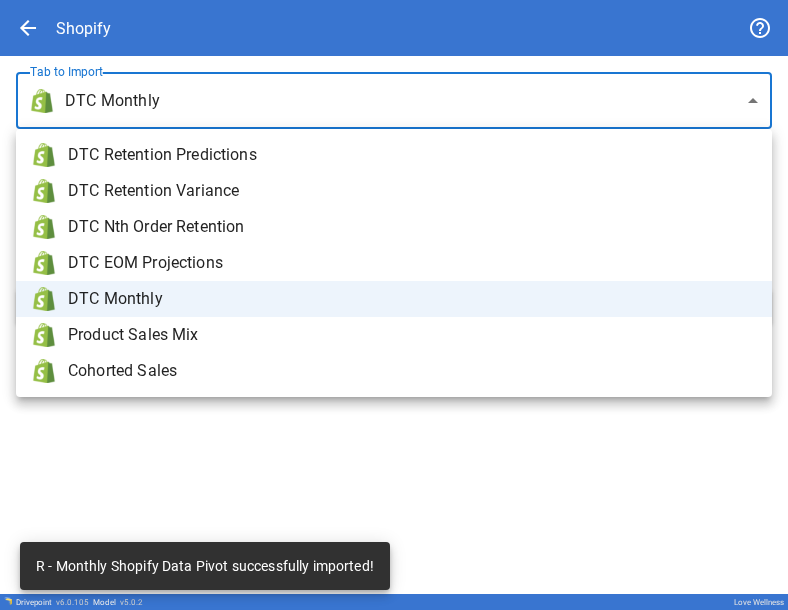 click on "**********" at bounding box center [394, 305] 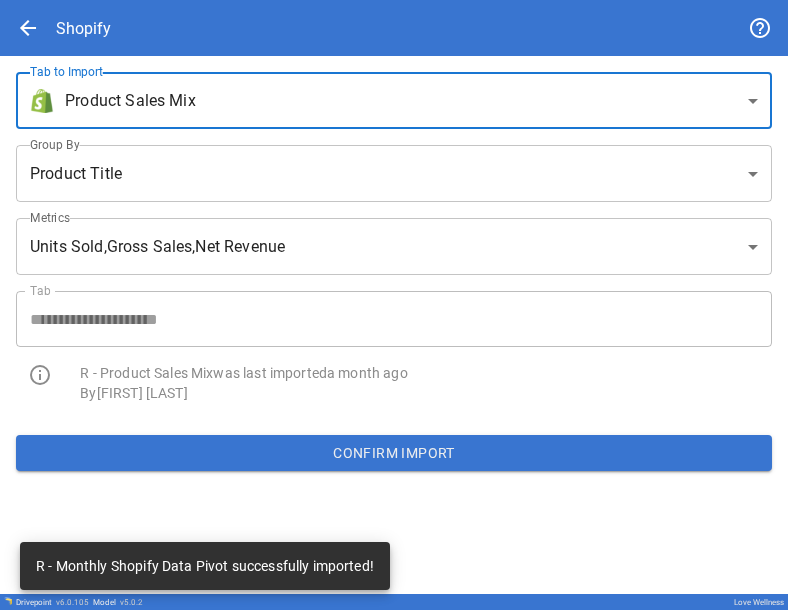 click on "Confirm Import" at bounding box center [394, 453] 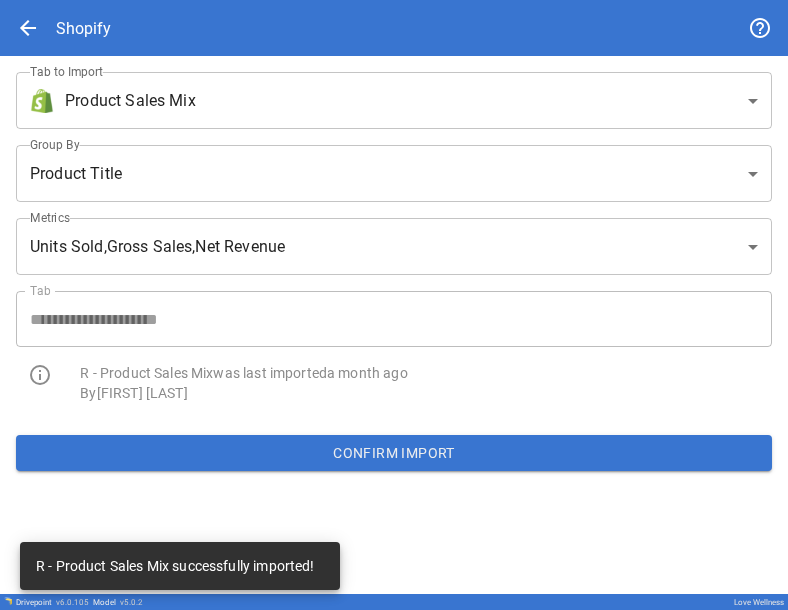 click on "**********" at bounding box center (394, 305) 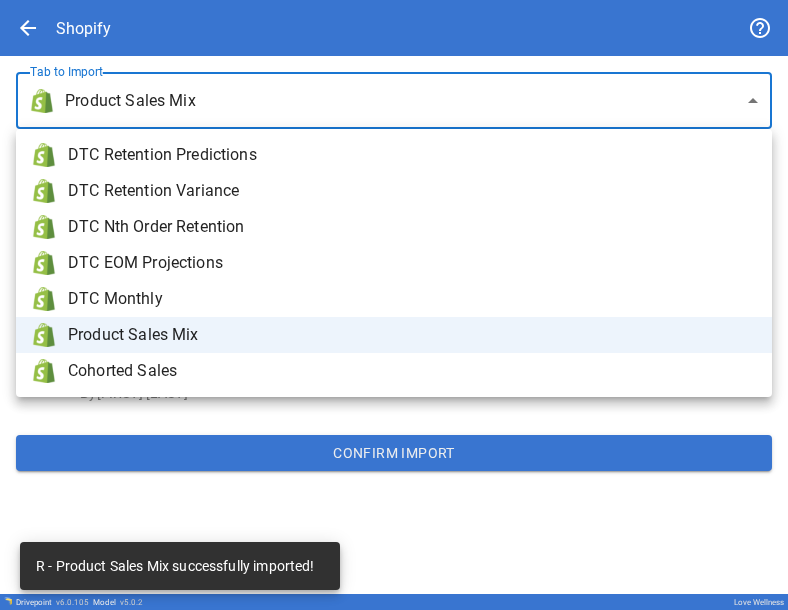 click on "Cohorted Sales" at bounding box center (412, 371) 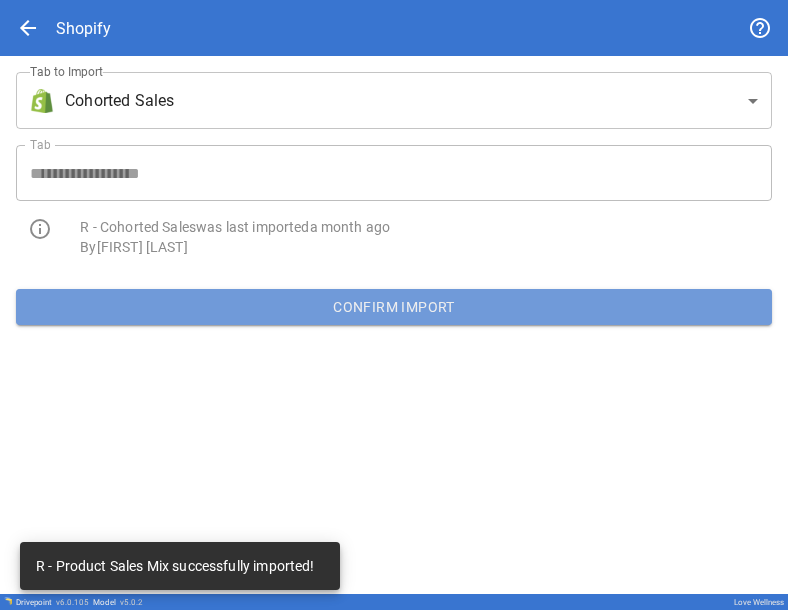 click on "Confirm Import" at bounding box center (394, 307) 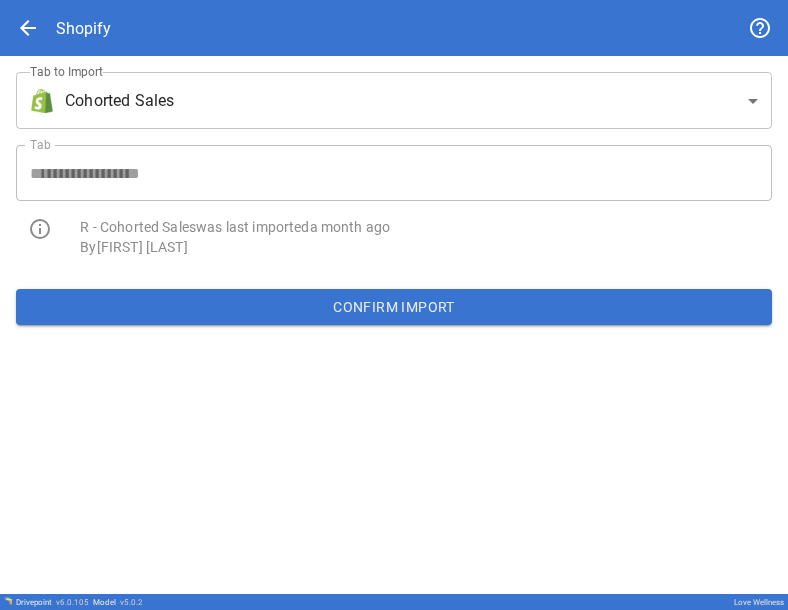 click on "**********" at bounding box center [394, 305] 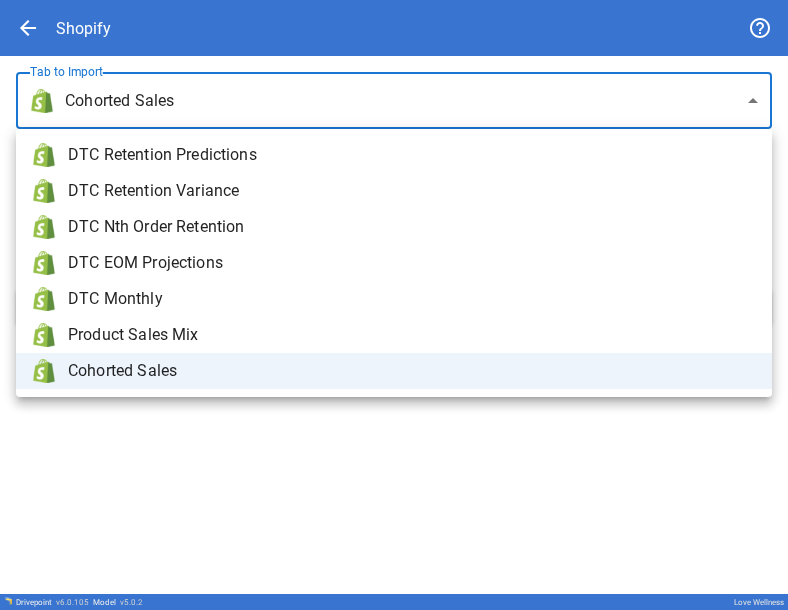 click on "Product Sales Mix" at bounding box center (412, 335) 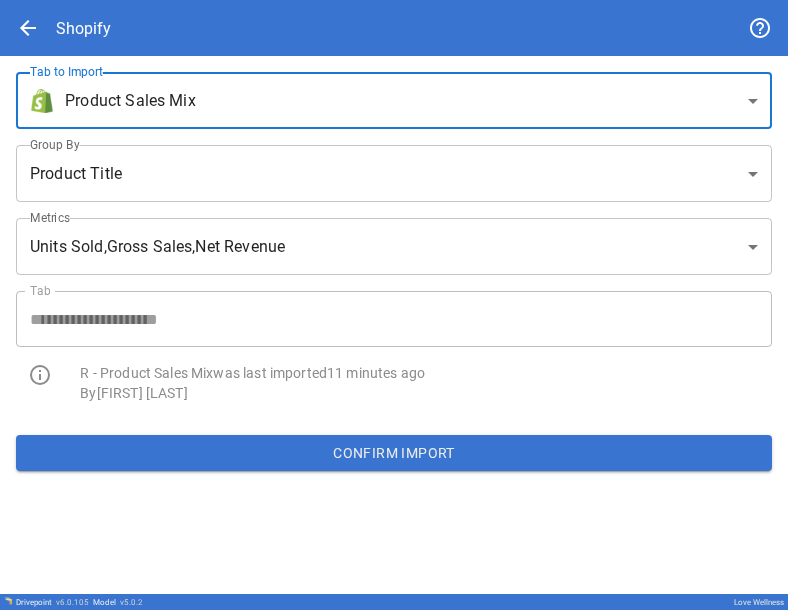 click on "**********" at bounding box center (394, 305) 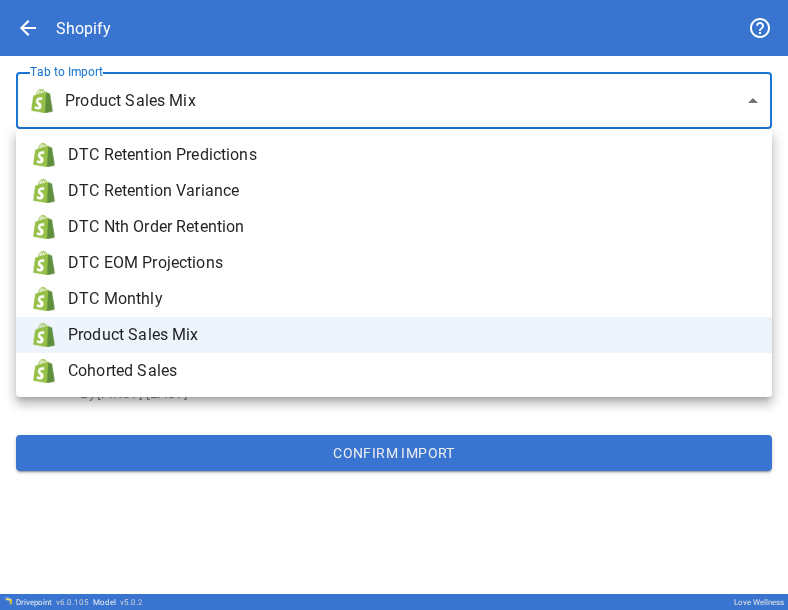 click on "Cohorted Sales" at bounding box center (412, 371) 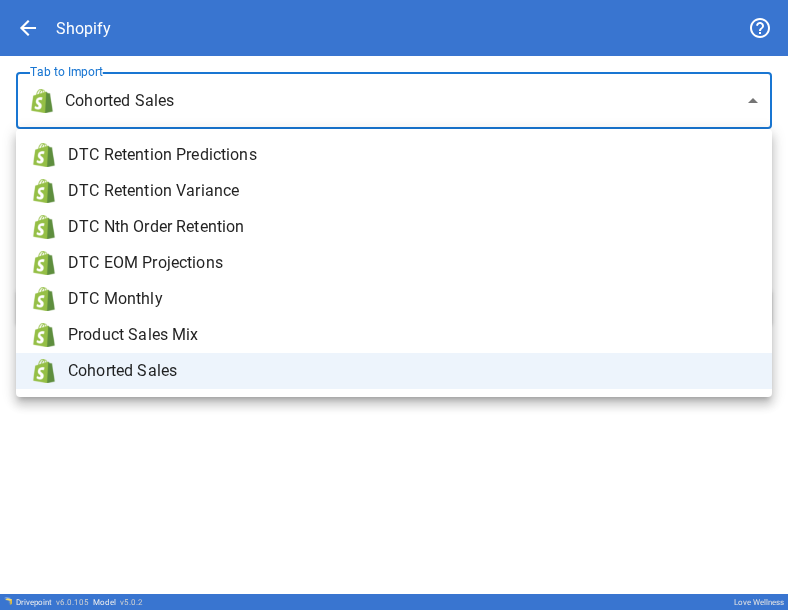 click on "**********" at bounding box center (394, 305) 